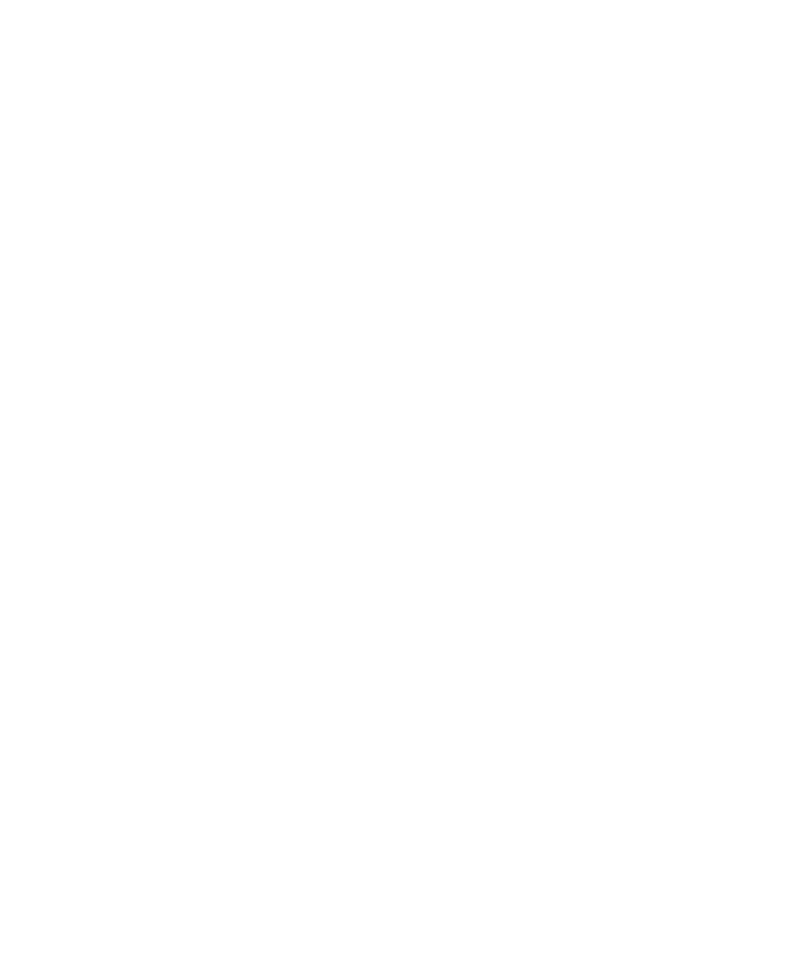 scroll, scrollTop: 0, scrollLeft: 0, axis: both 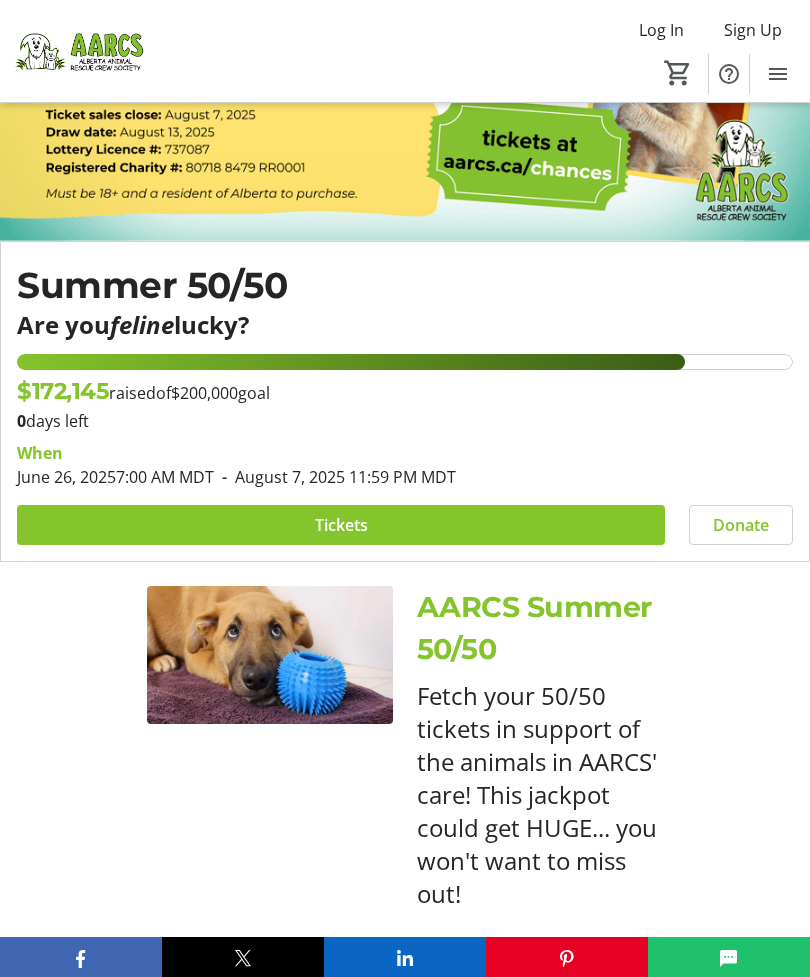 click at bounding box center (341, 525) 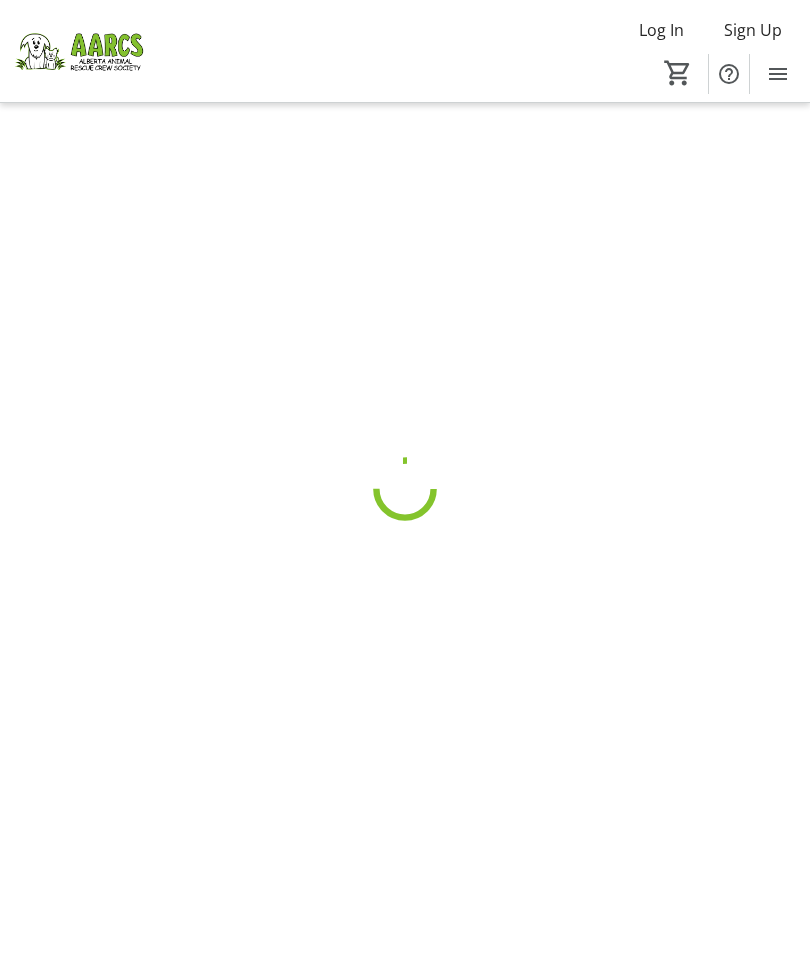 scroll, scrollTop: 0, scrollLeft: 0, axis: both 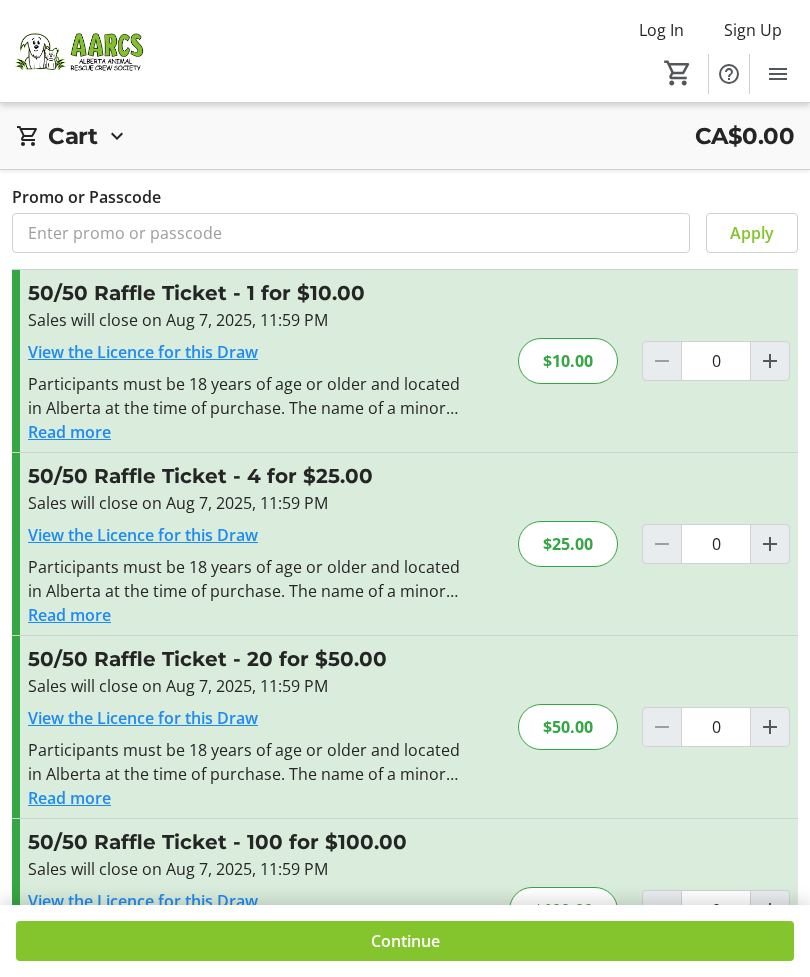 click 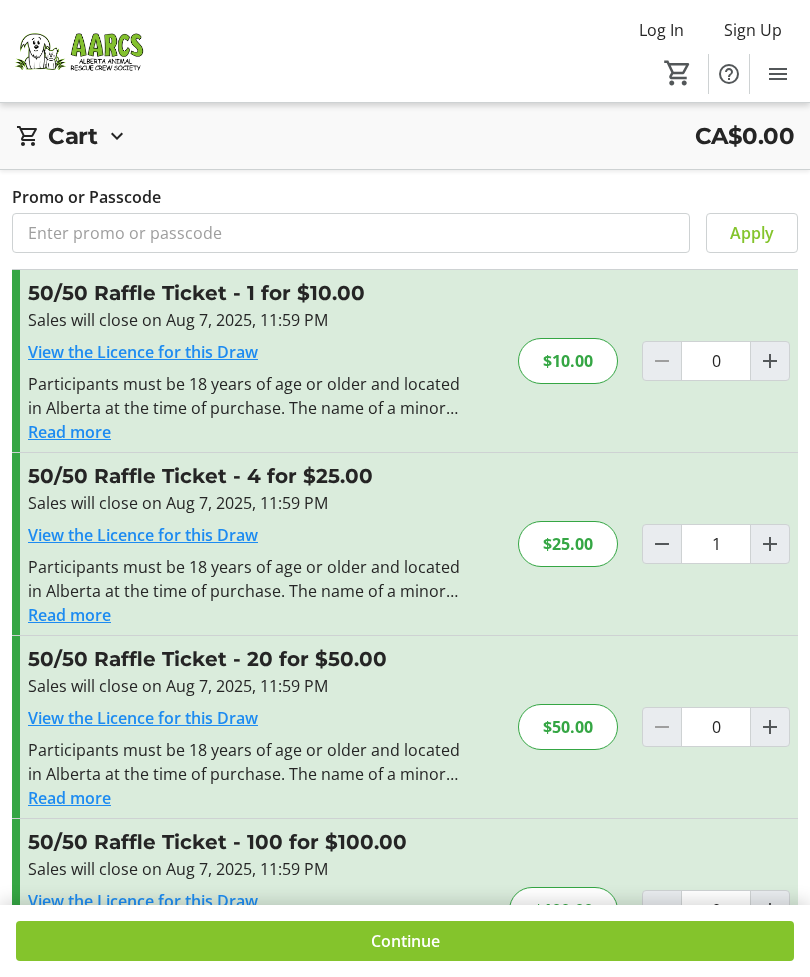 click 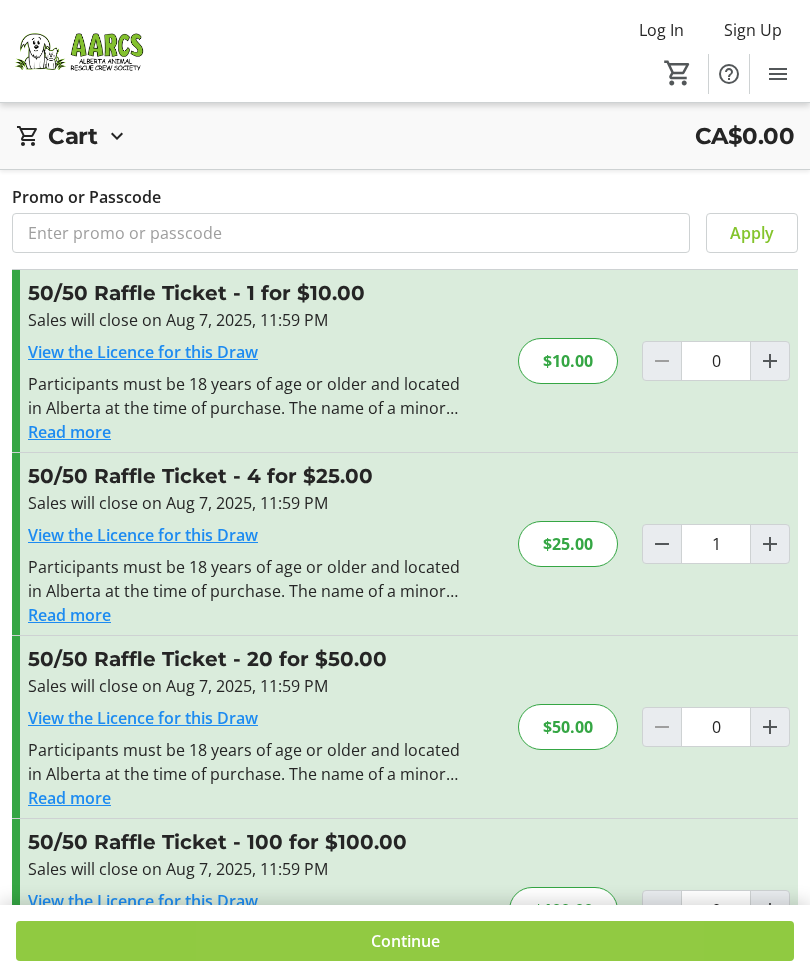 click 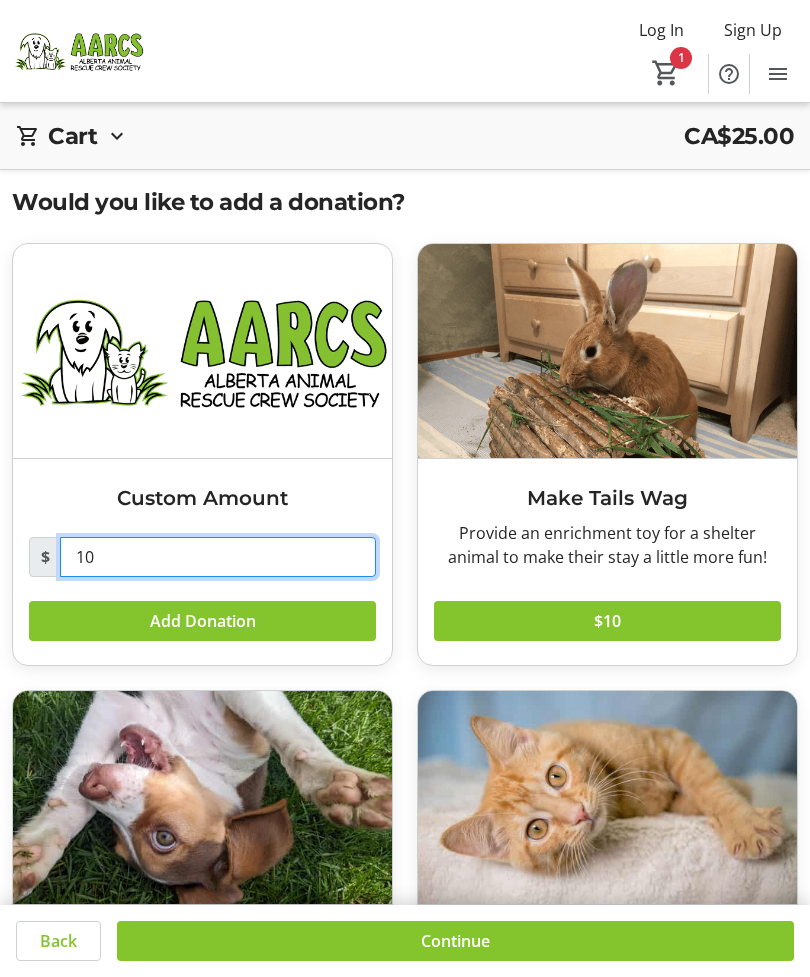 click on "10" at bounding box center [218, 557] 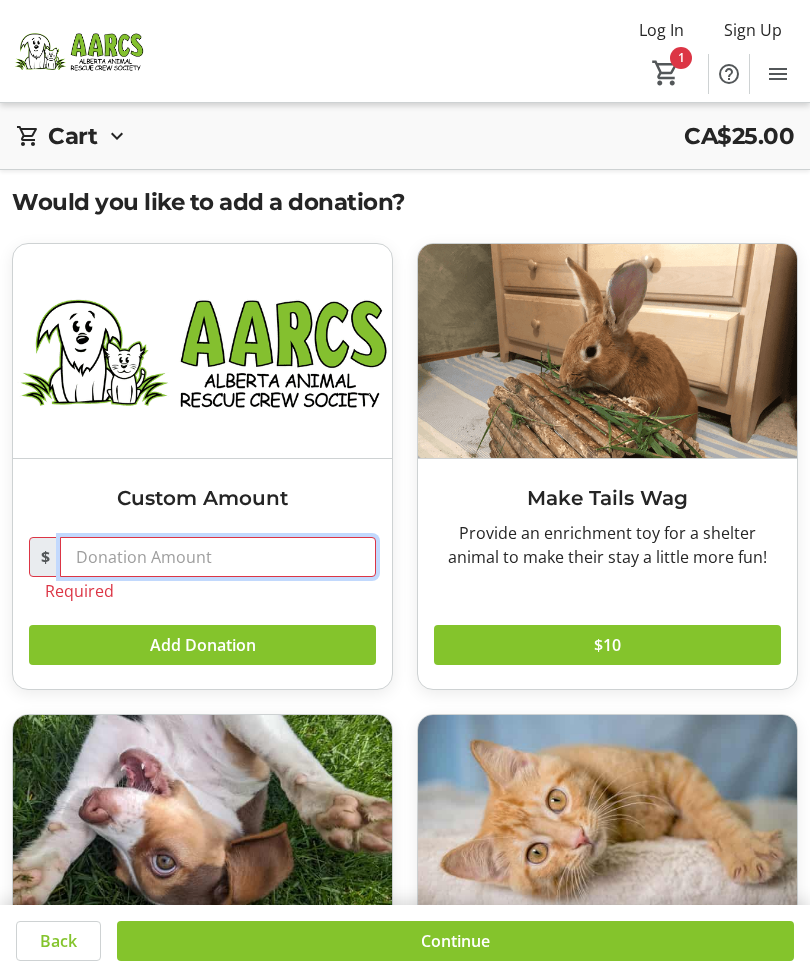 click at bounding box center [218, 557] 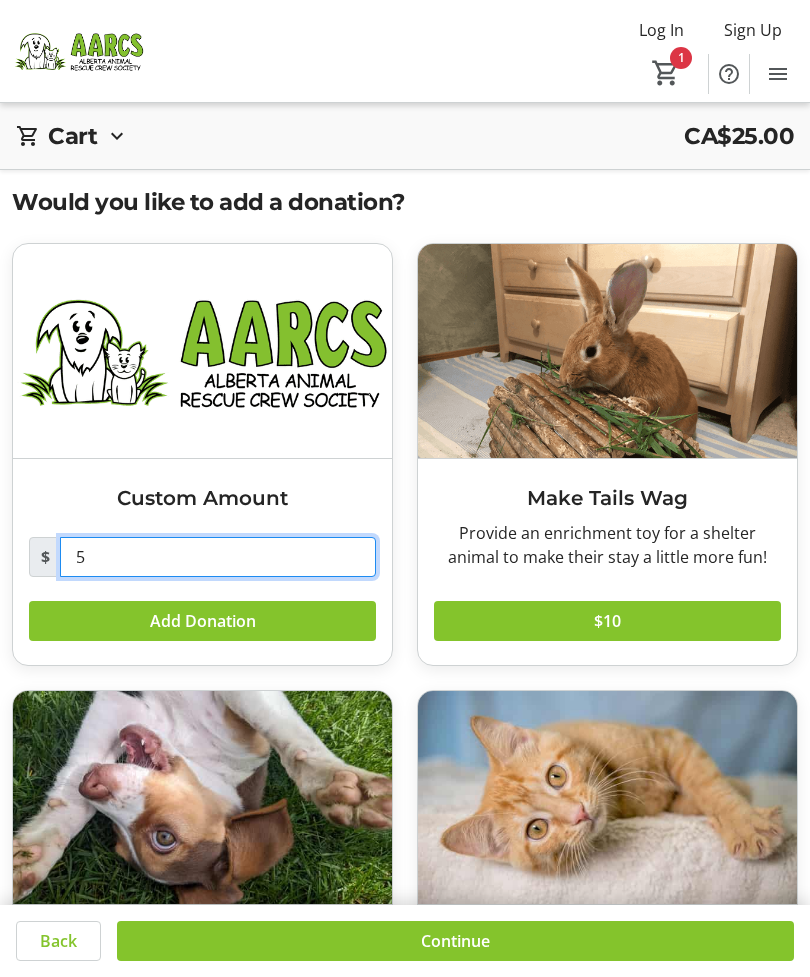 type on "5" 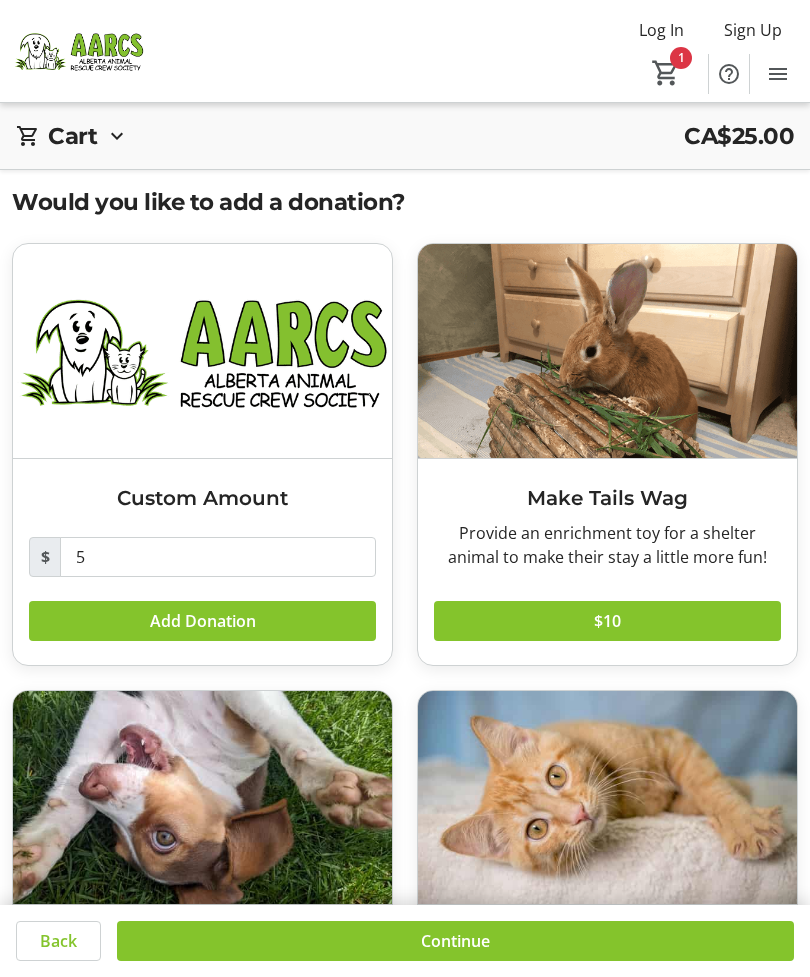 click 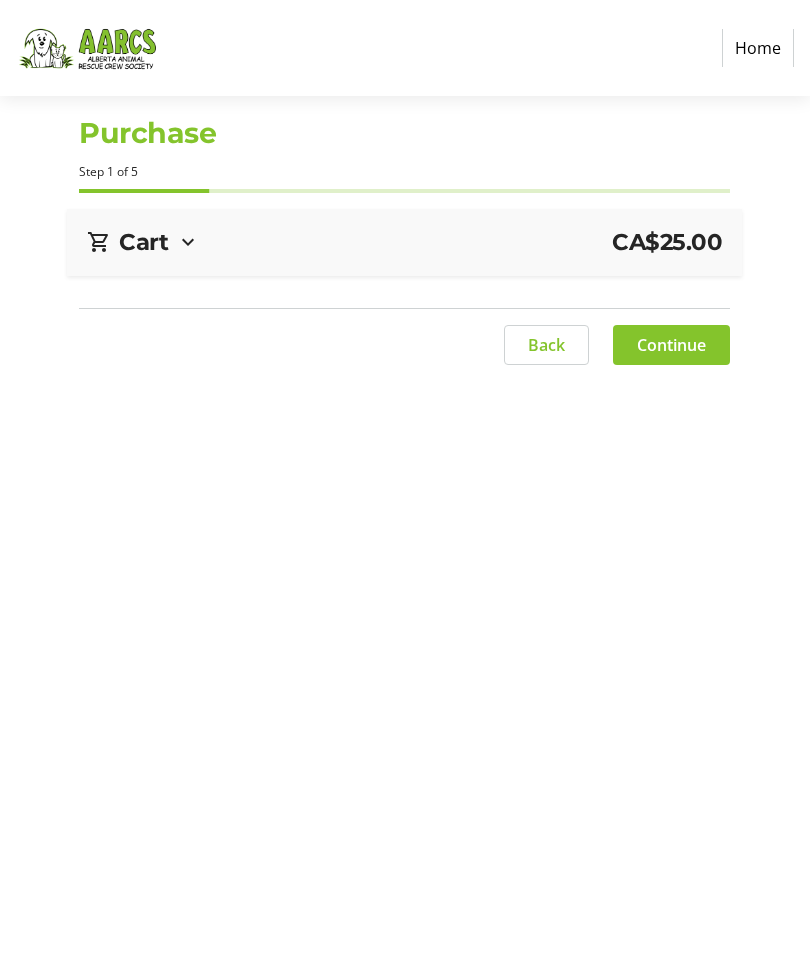 select on "CA" 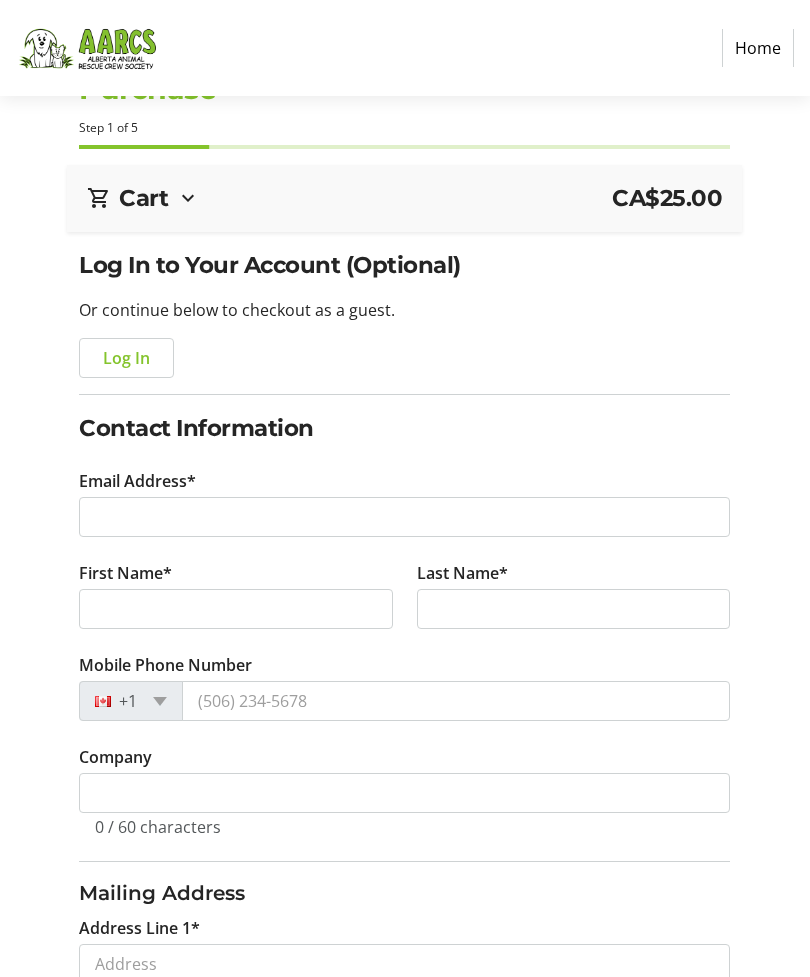 scroll, scrollTop: 45, scrollLeft: 0, axis: vertical 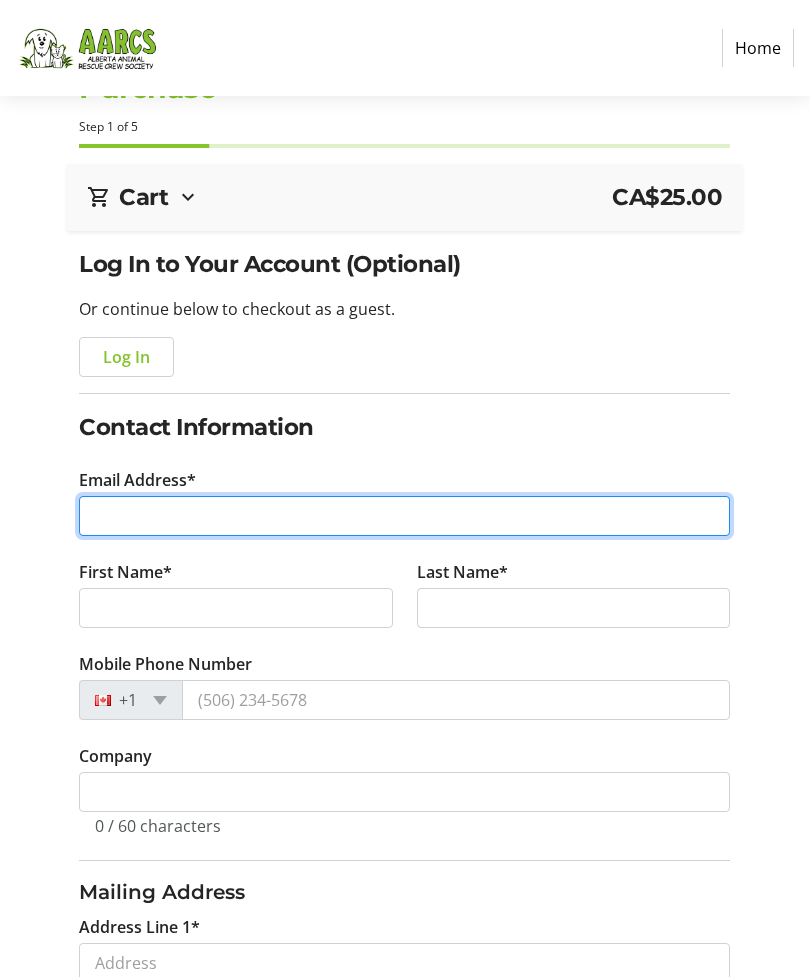 click on "Email Address*" at bounding box center [404, 516] 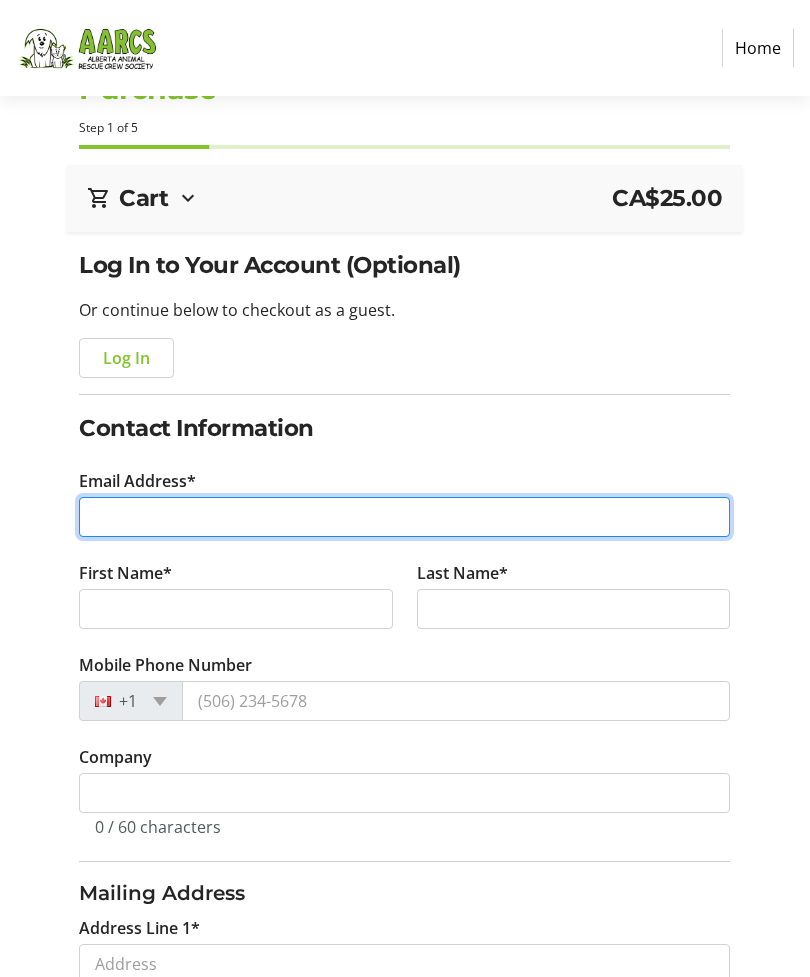 type on "[EMAIL]" 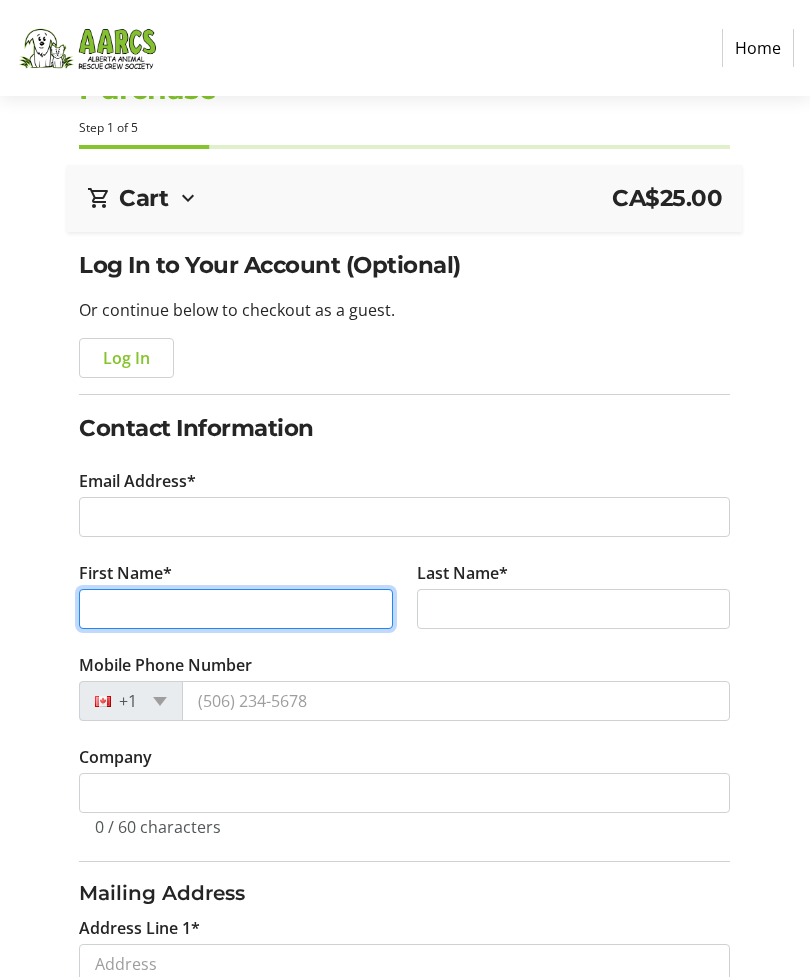 click on "First Name*" at bounding box center (236, 609) 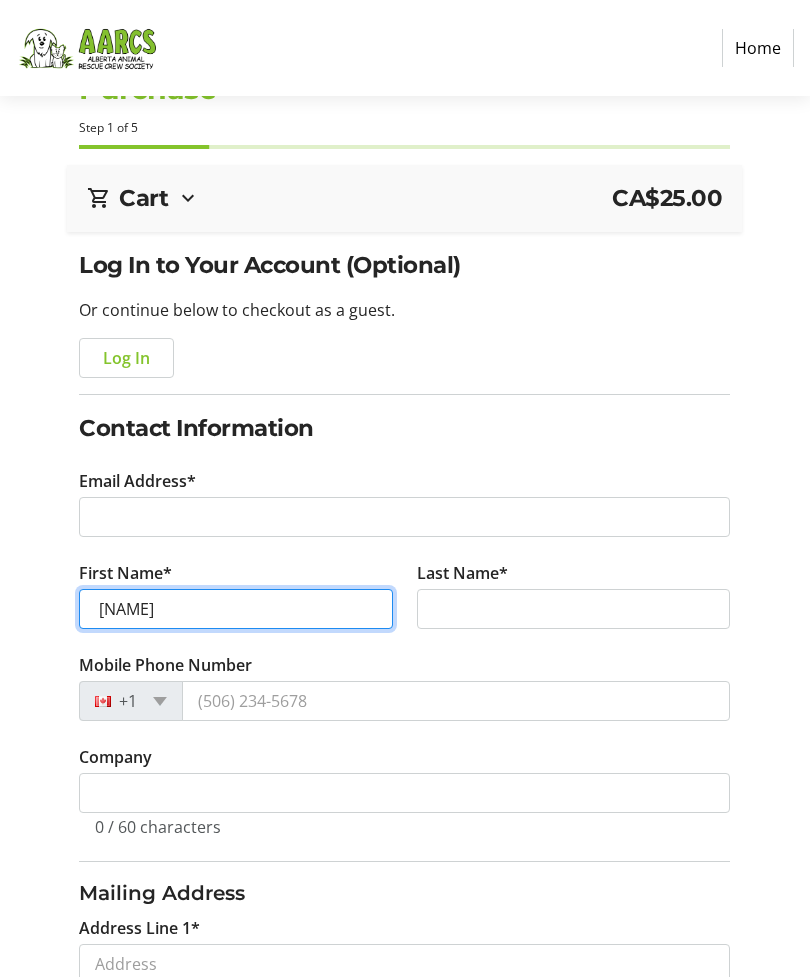 type on "[NAME]" 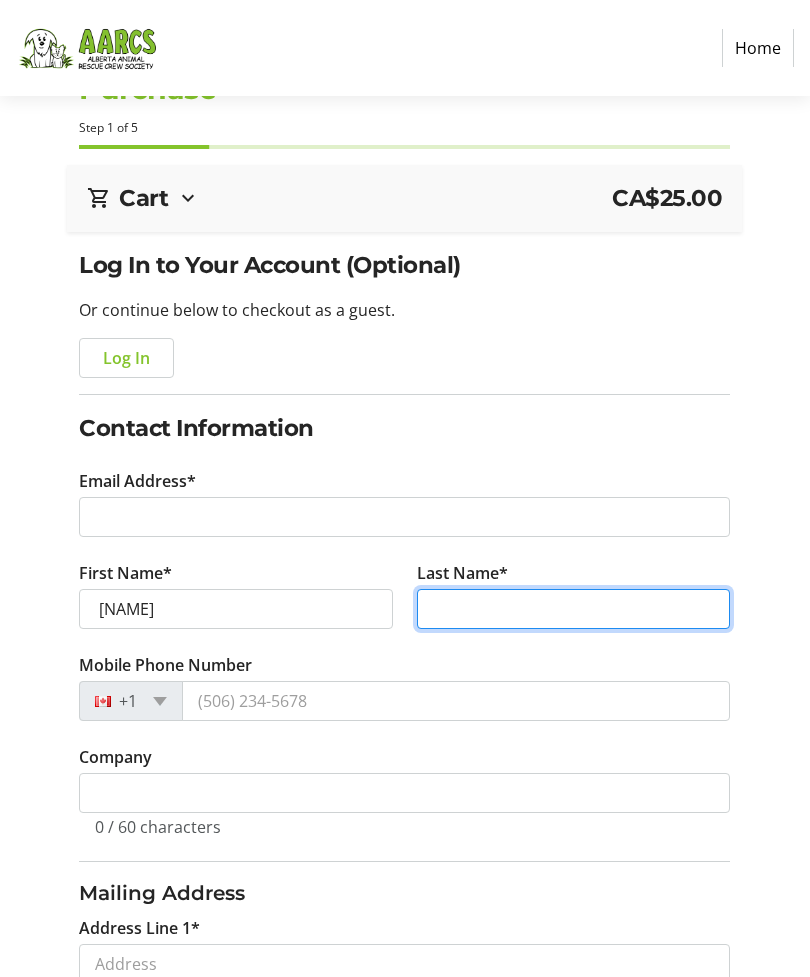 click on "Last Name*" at bounding box center [574, 609] 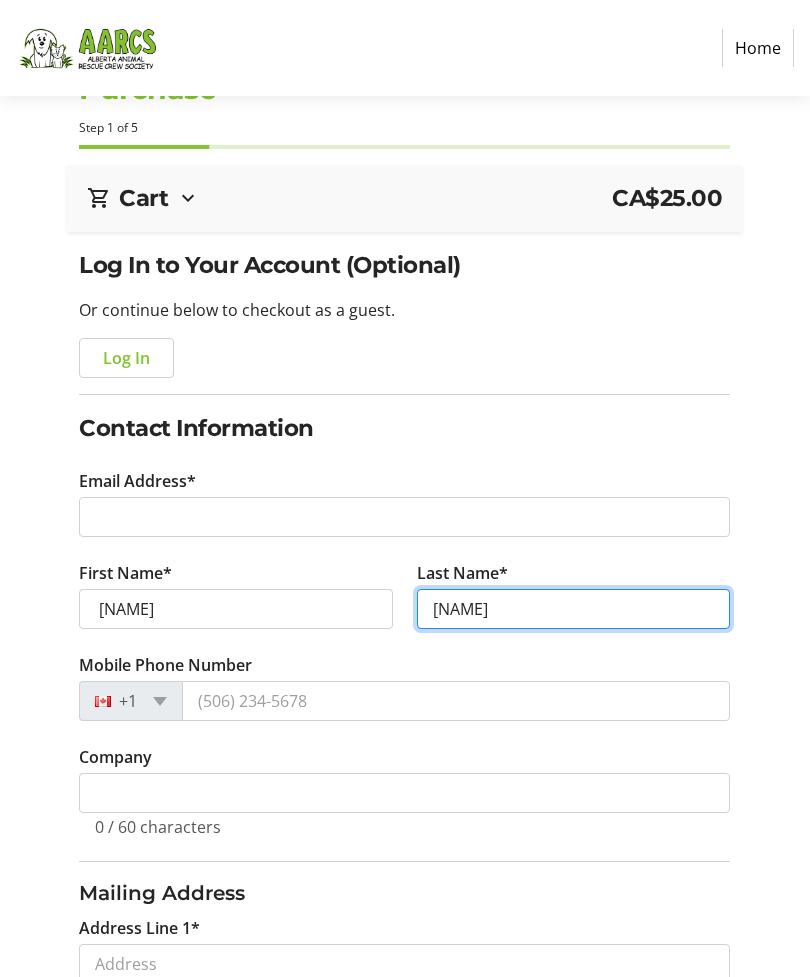 type on "[NAME]" 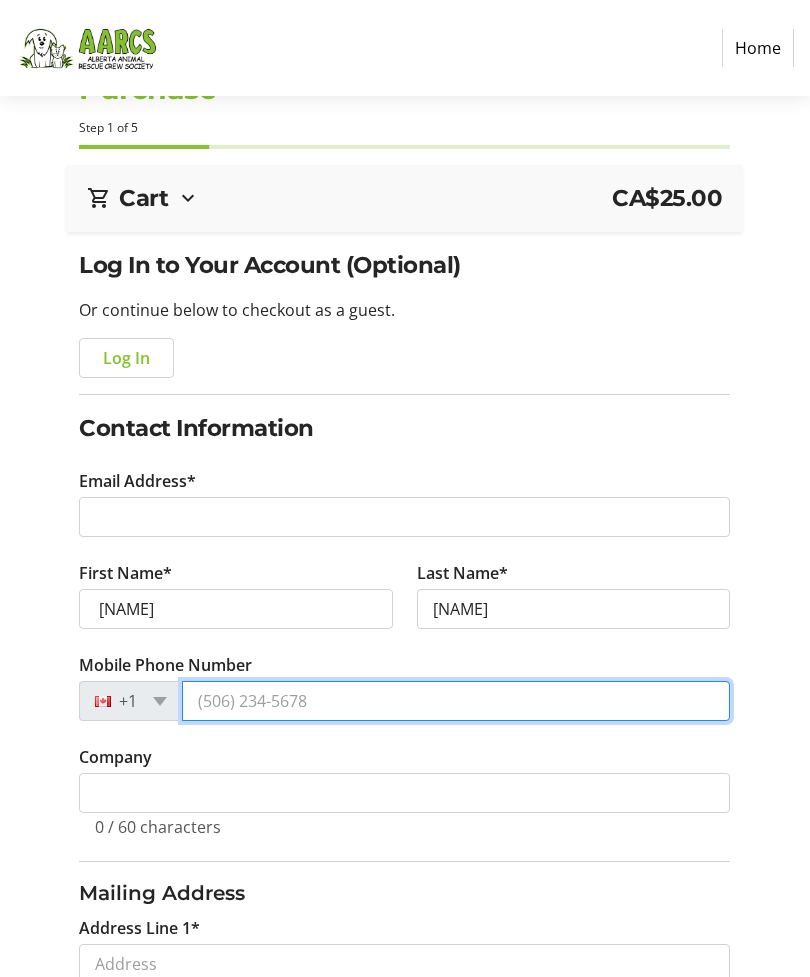 click on "Mobile Phone Number" at bounding box center [456, 701] 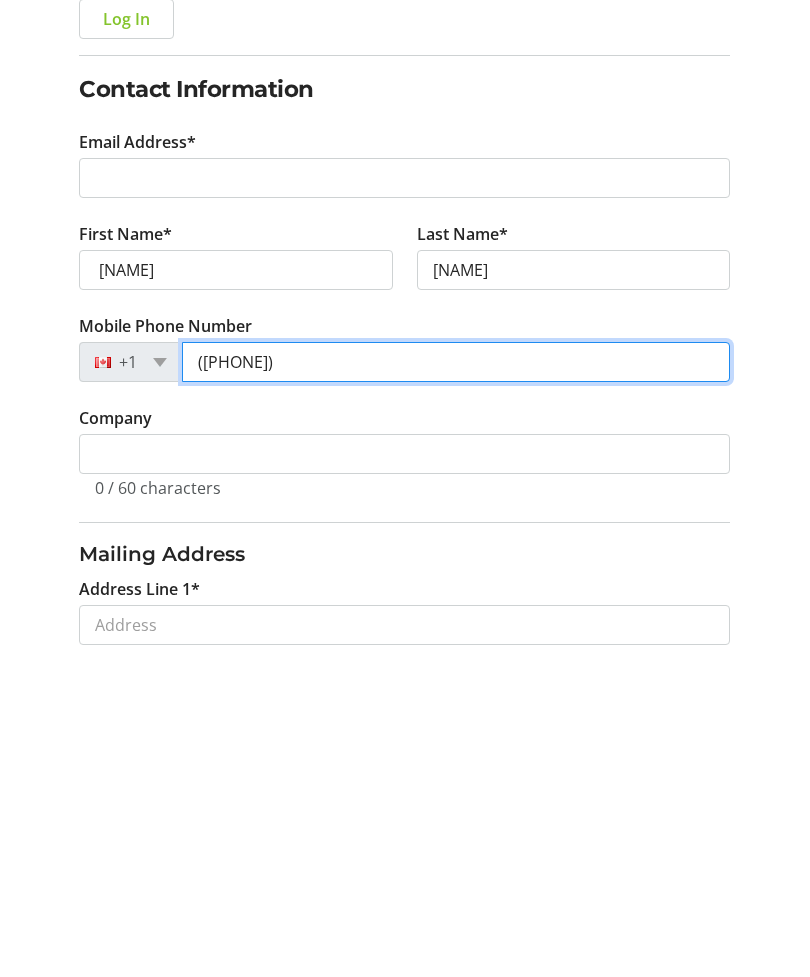 type on "([PHONE])" 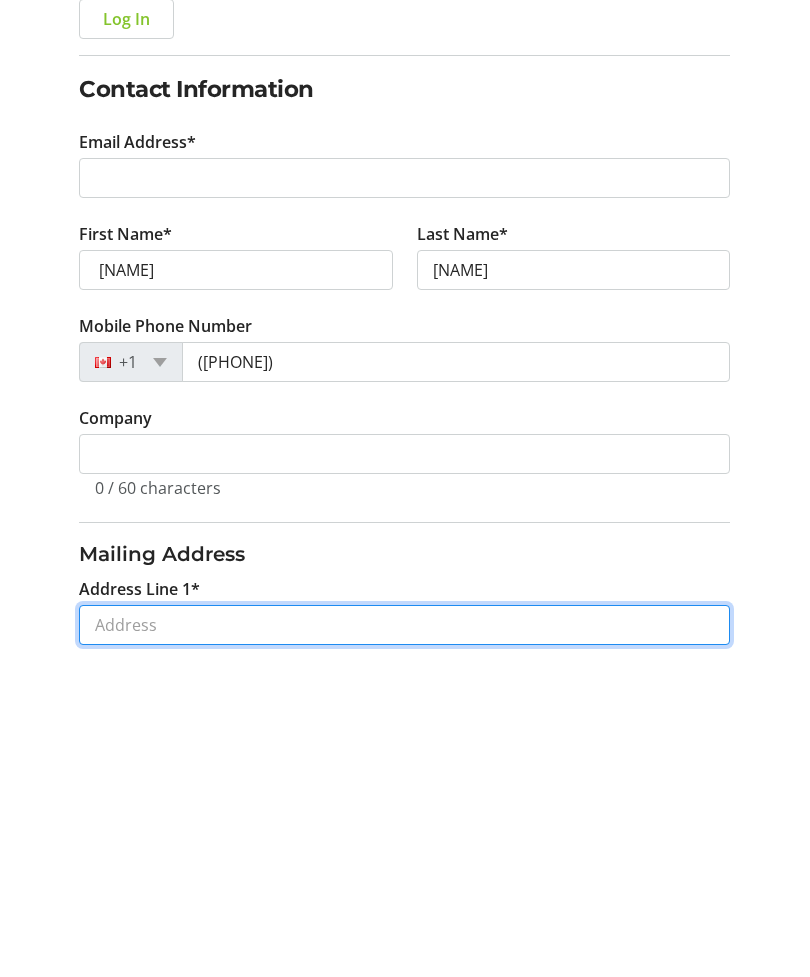 click on "Address Line 1*" at bounding box center [404, 945] 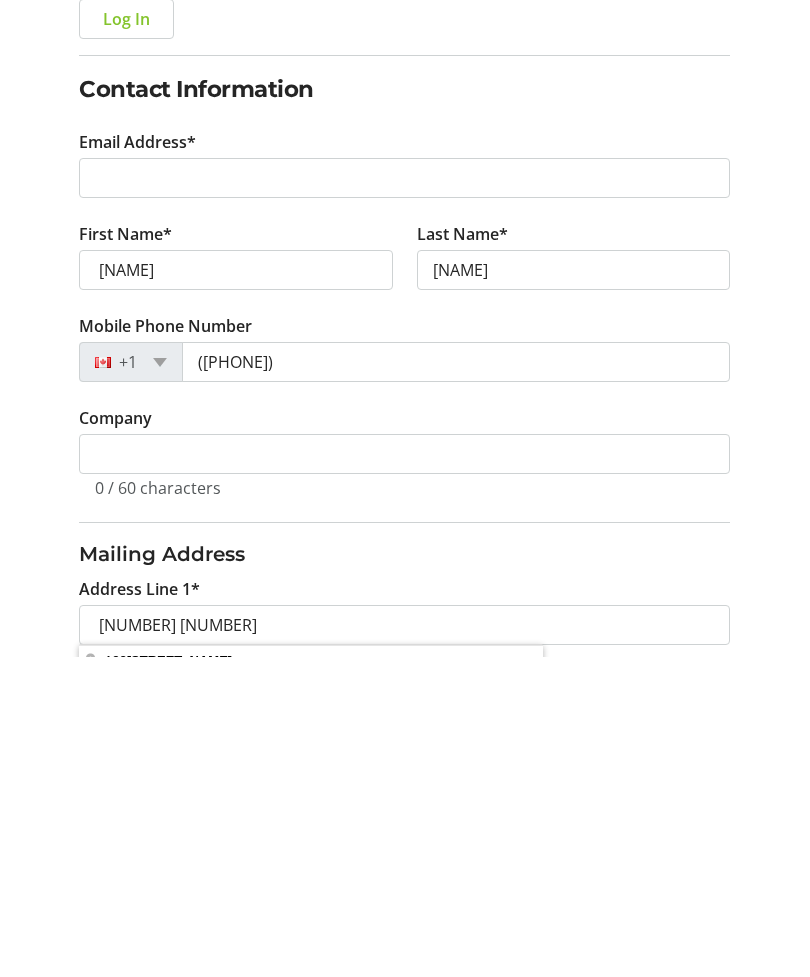scroll, scrollTop: 384, scrollLeft: 0, axis: vertical 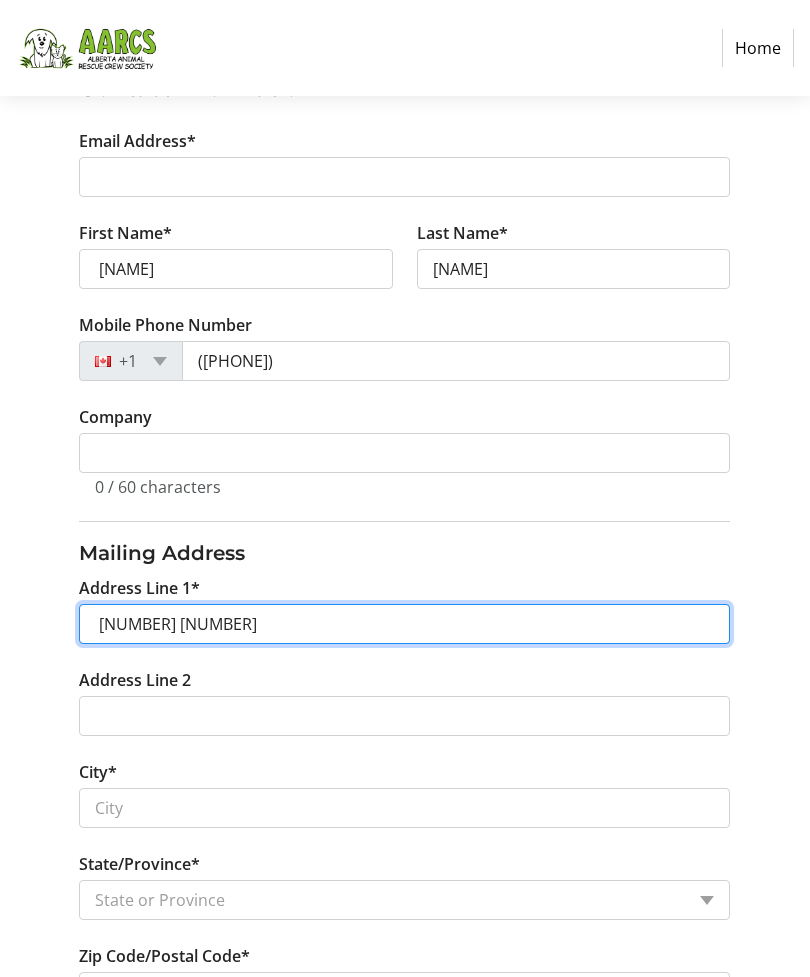 type on "[NUMBER] [NUMBER]" 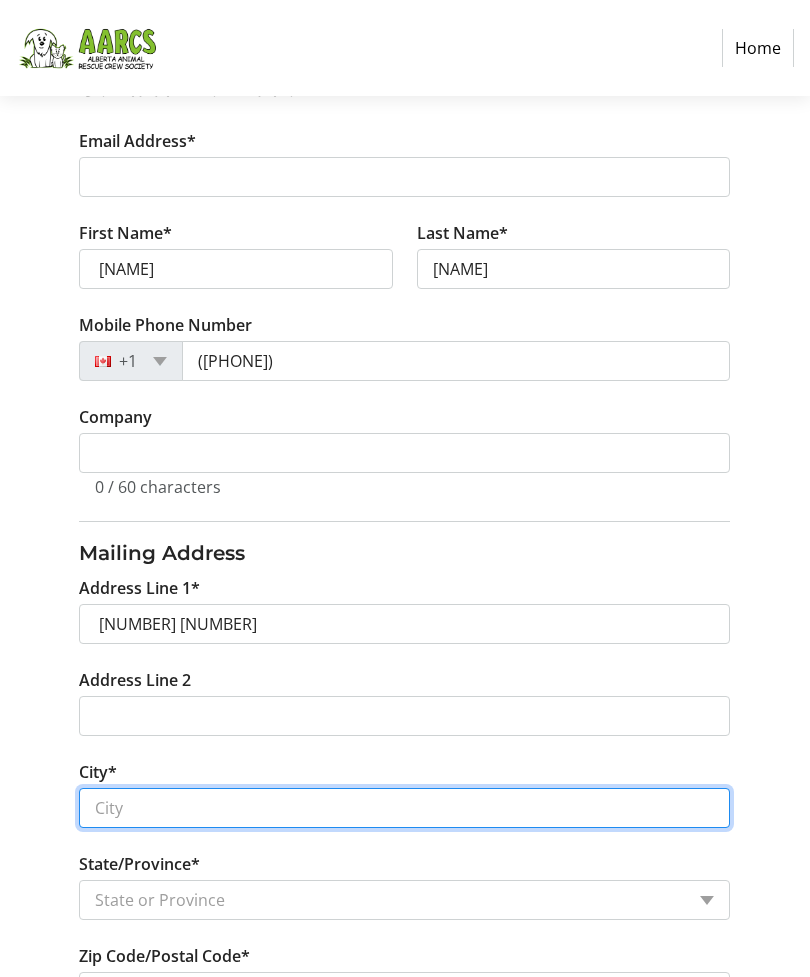 click on "City*" at bounding box center (404, 808) 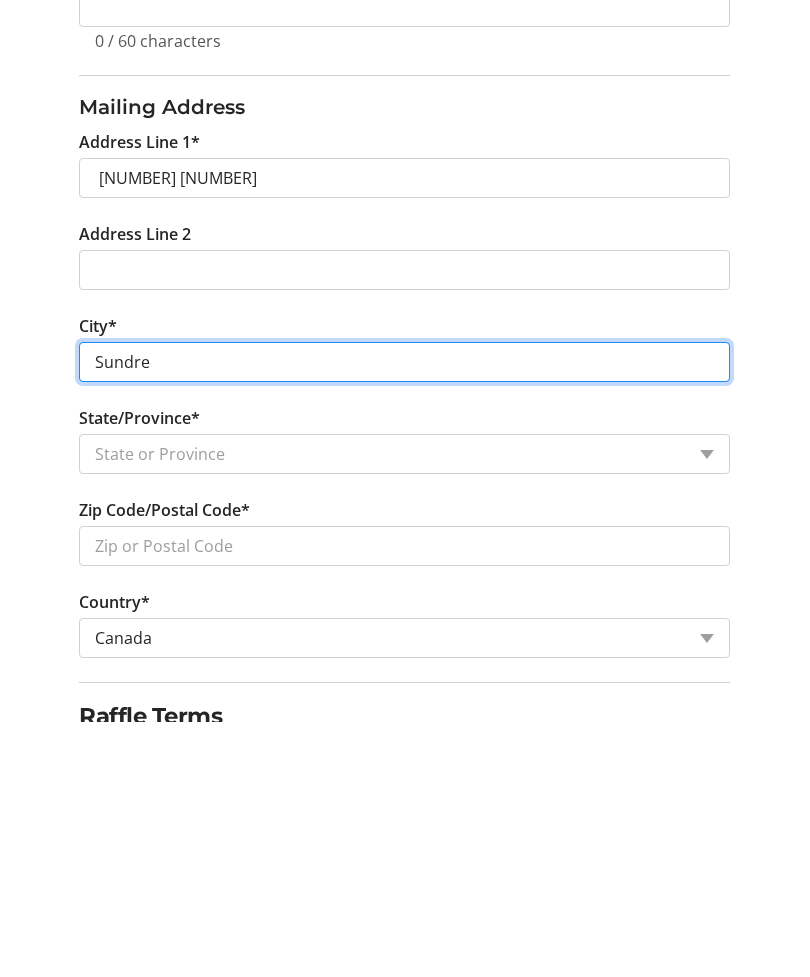 type 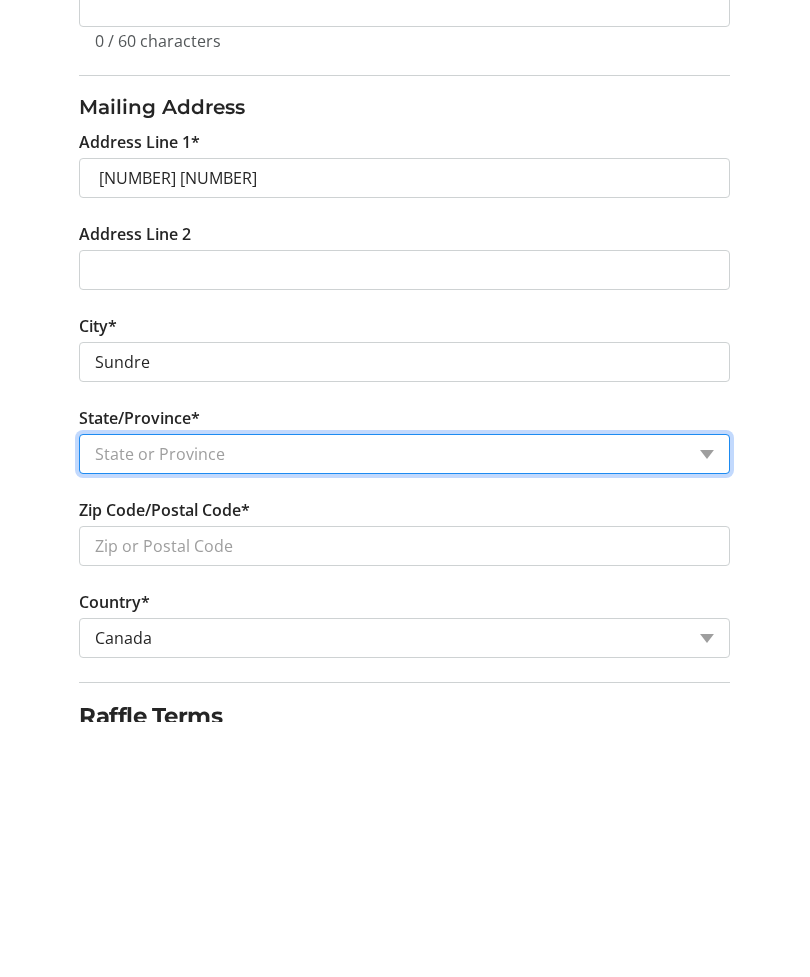 click on "State or Province State or Province Alberta British Columbia Manitoba New Brunswick Newfoundland and Labrador Nova Scotia Ontario Prince Edward Island Quebec Saskatchewan Northwest Territories Nunavut Yukon" at bounding box center (404, 710) 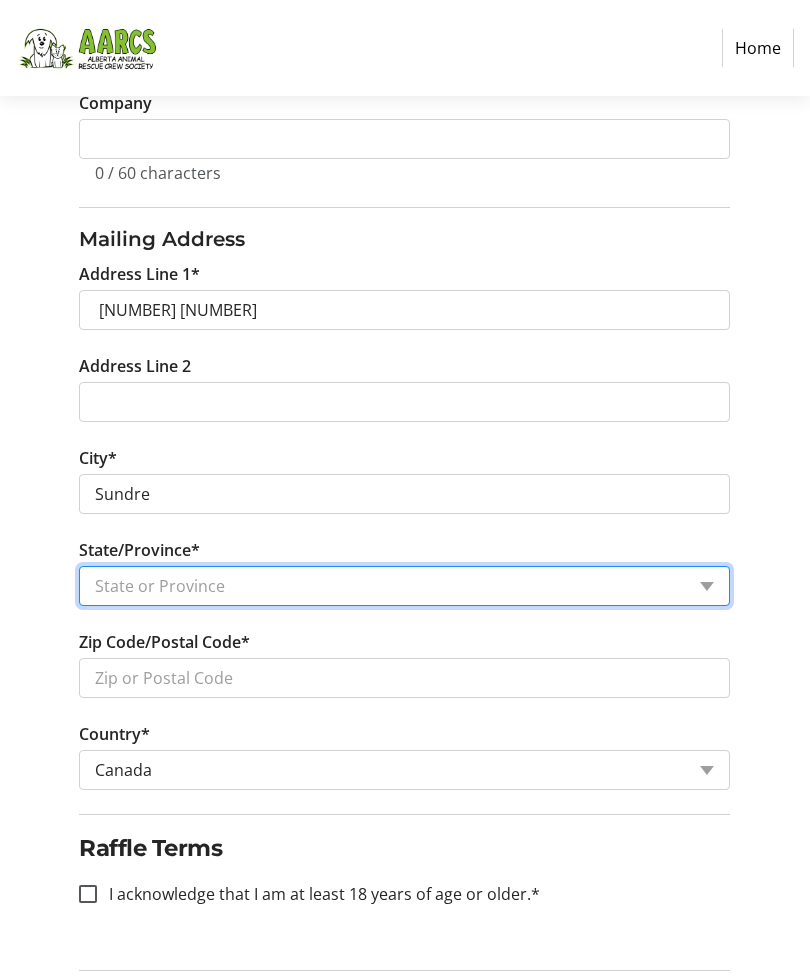 select on "AB" 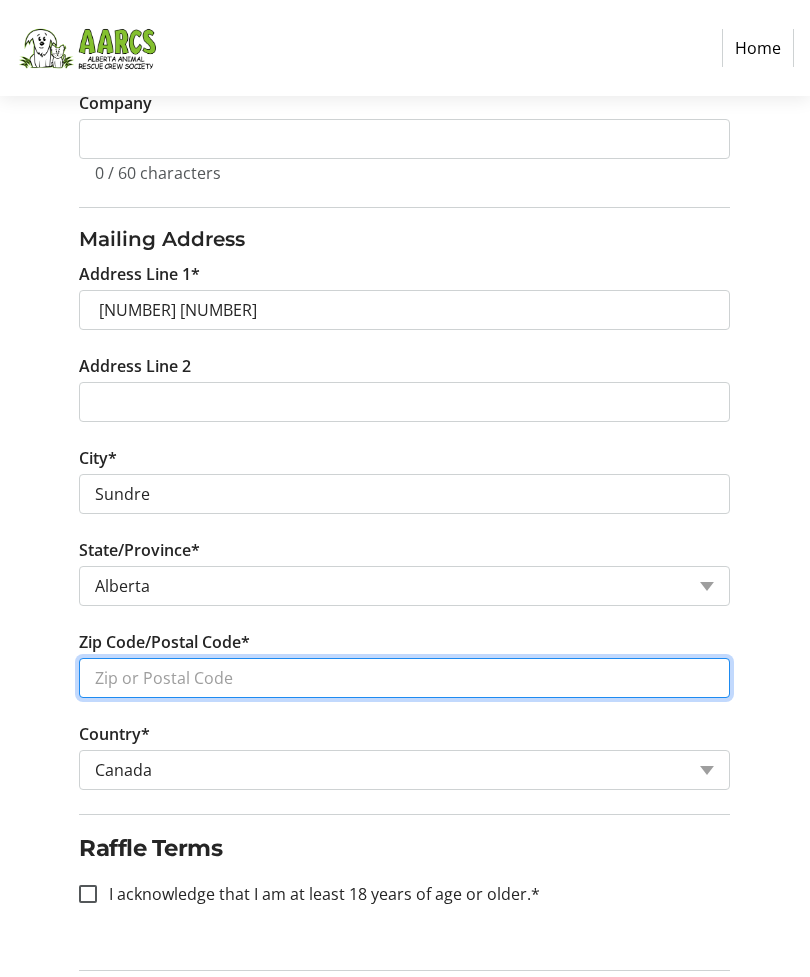 click on "Zip Code/Postal Code*" at bounding box center (404, 678) 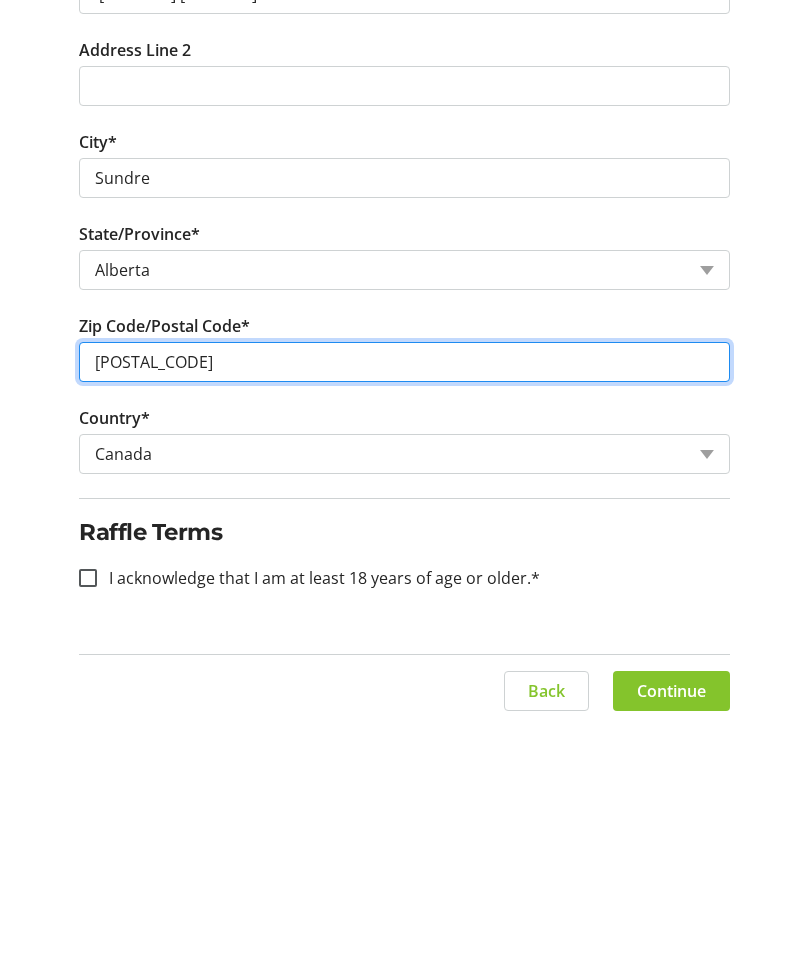 scroll, scrollTop: 762, scrollLeft: 0, axis: vertical 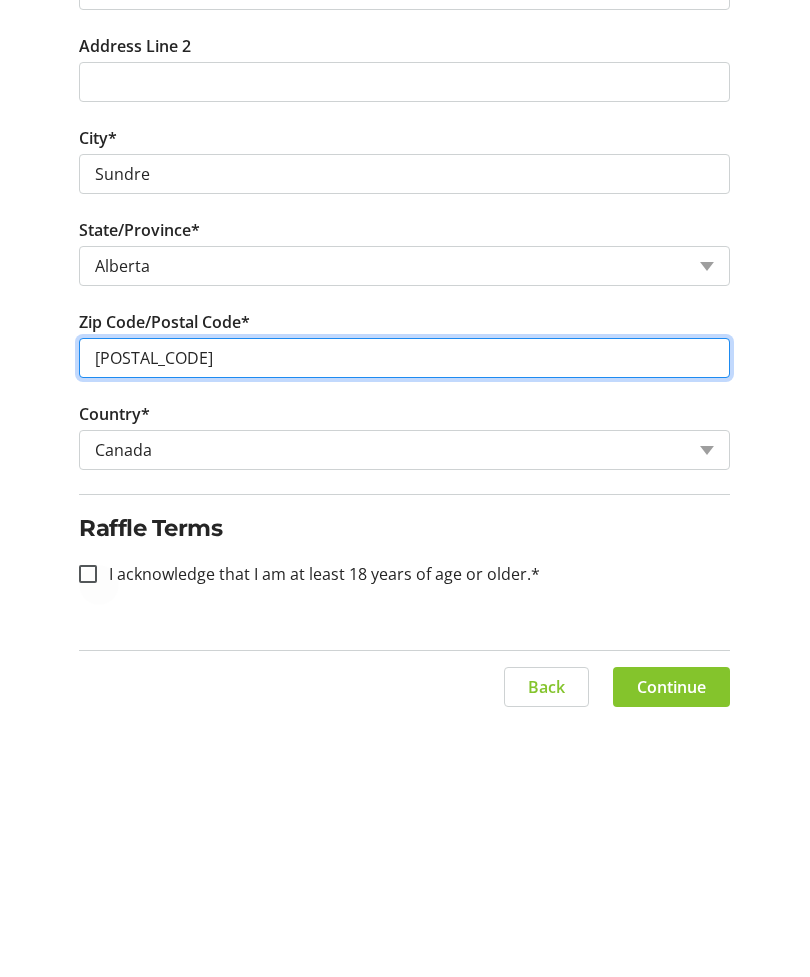 type on "[POSTAL_CODE]" 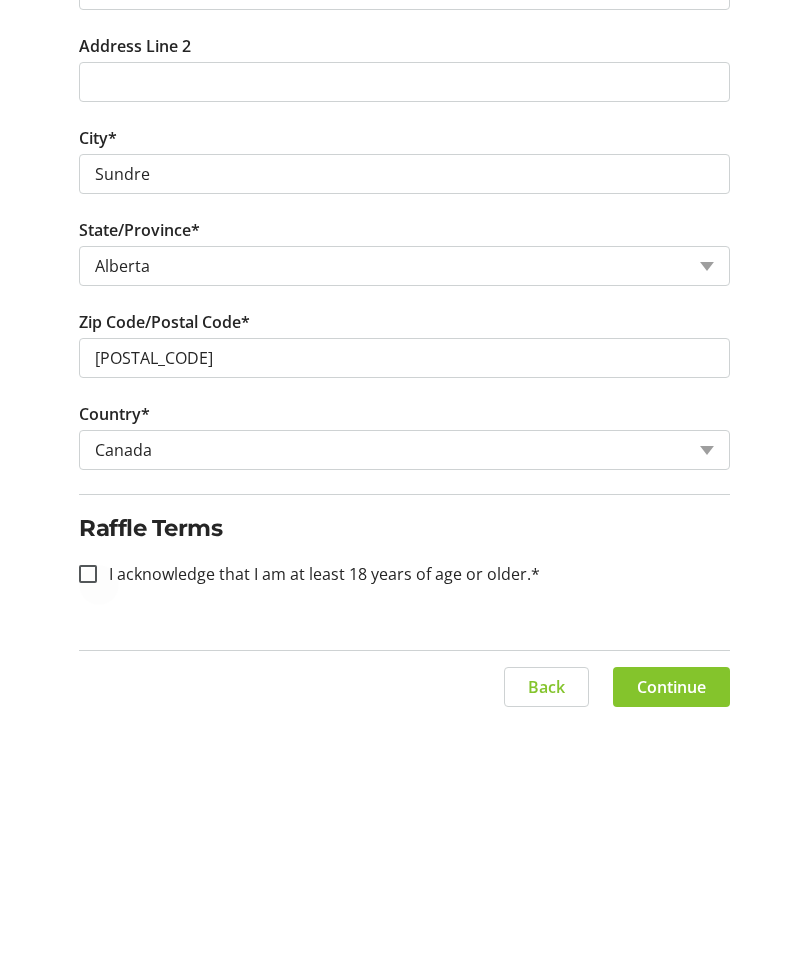 click at bounding box center (88, 830) 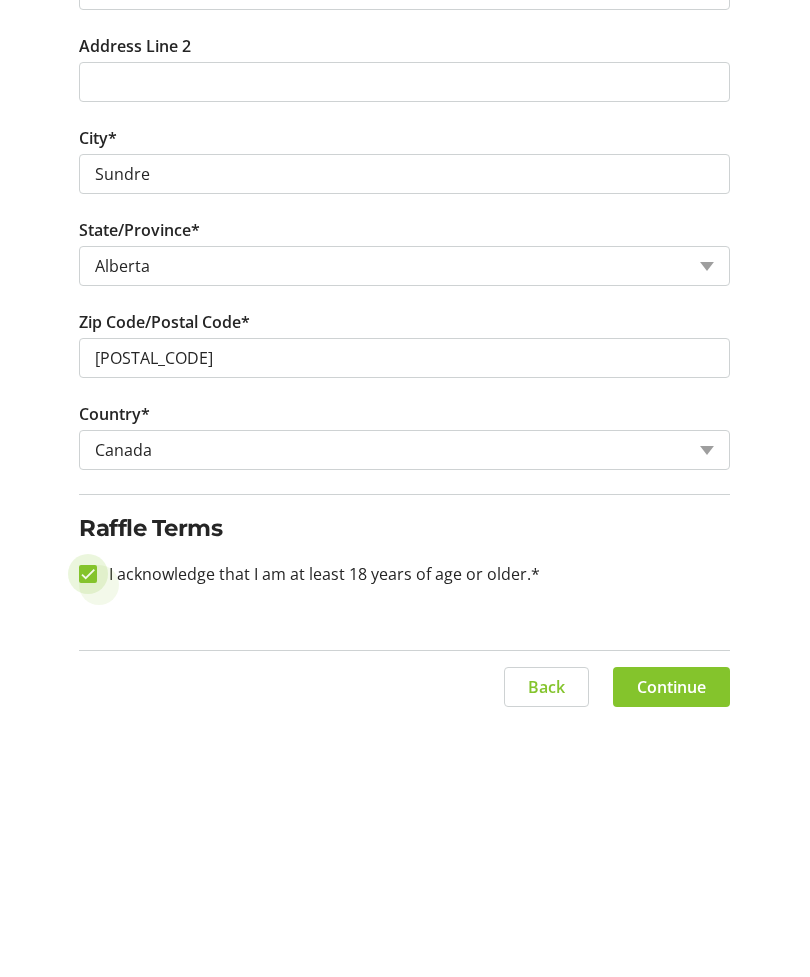 checkbox on "true" 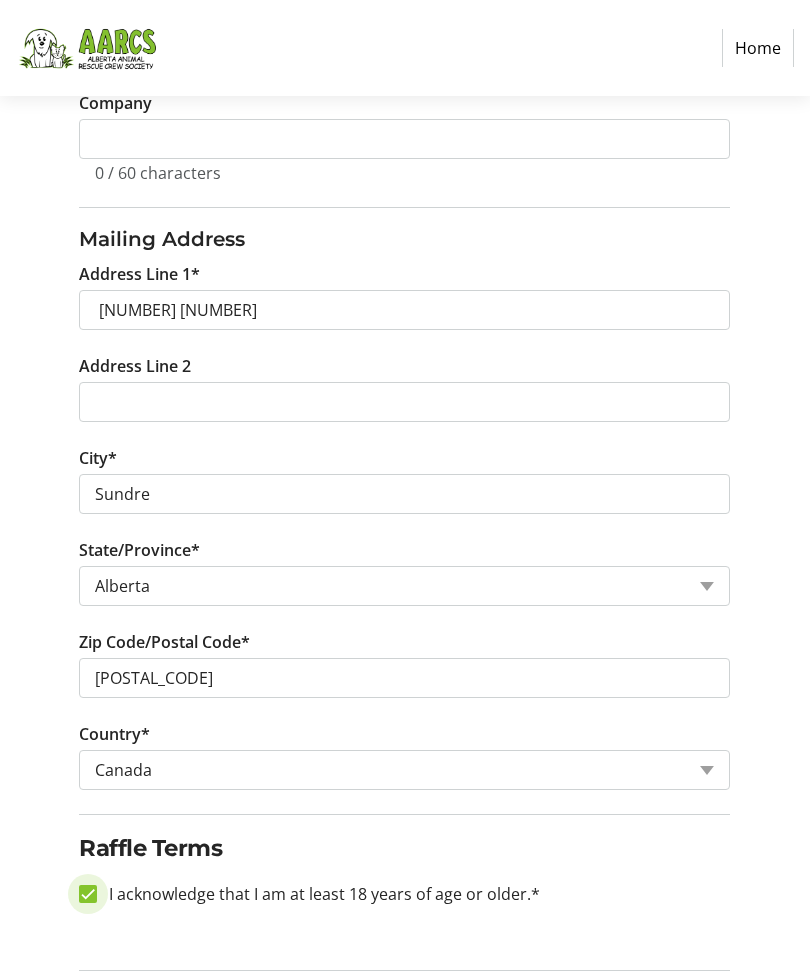 scroll, scrollTop: 692, scrollLeft: 0, axis: vertical 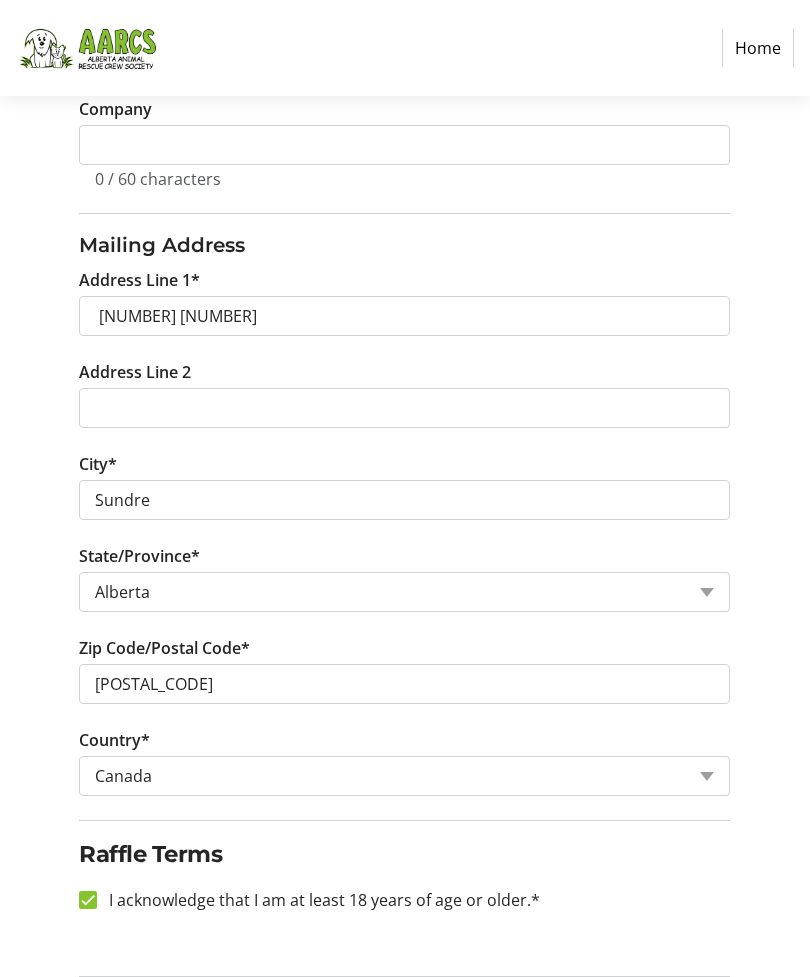 click 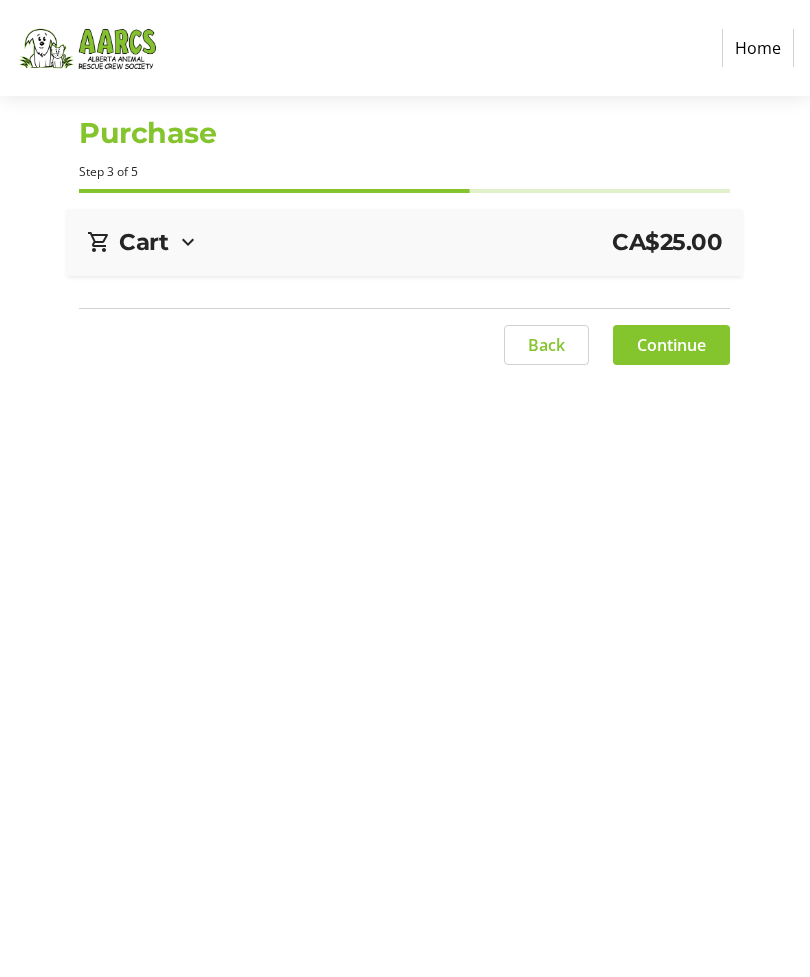 scroll, scrollTop: 0, scrollLeft: 0, axis: both 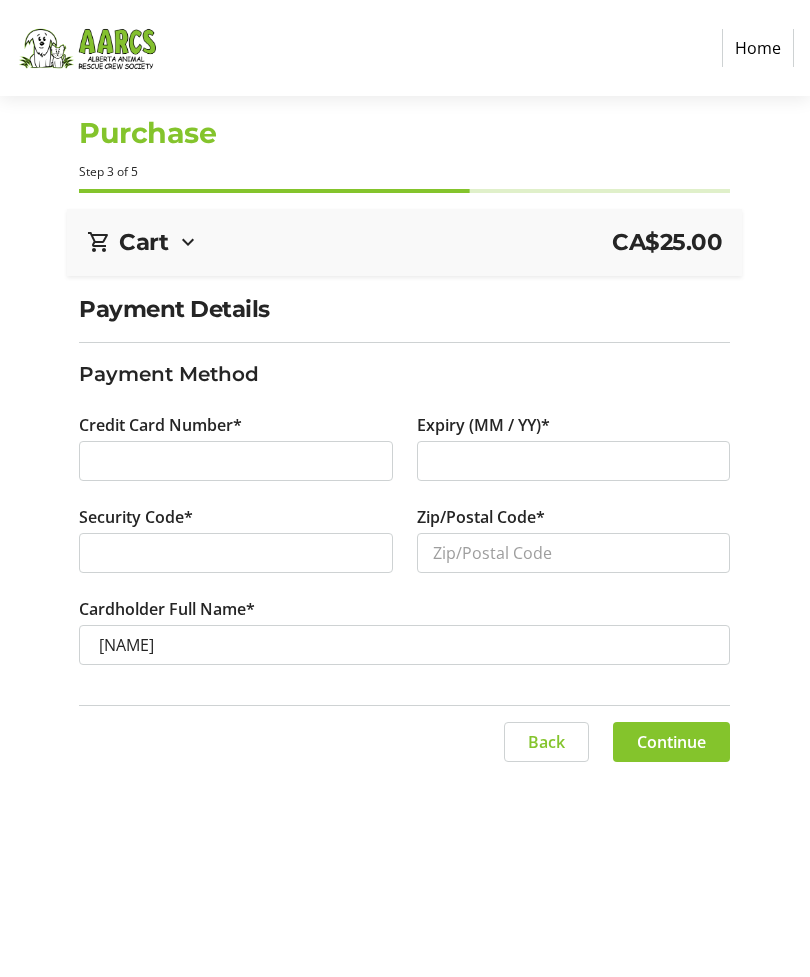 click at bounding box center (574, 461) 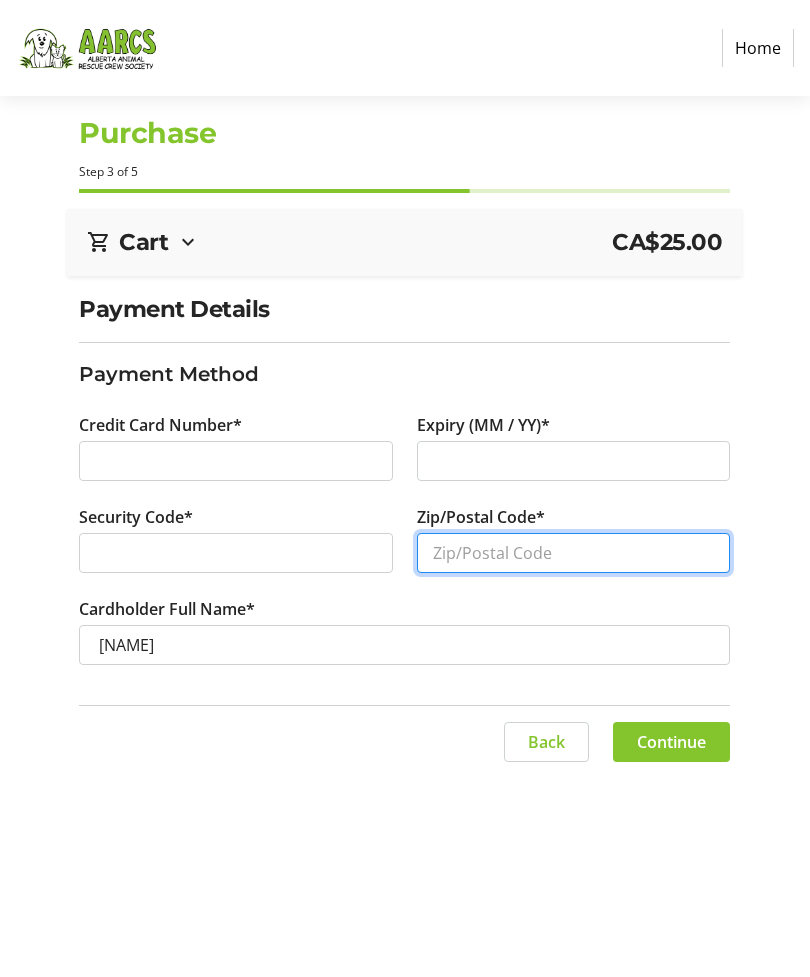 click on "Zip/Postal Code*" at bounding box center (574, 553) 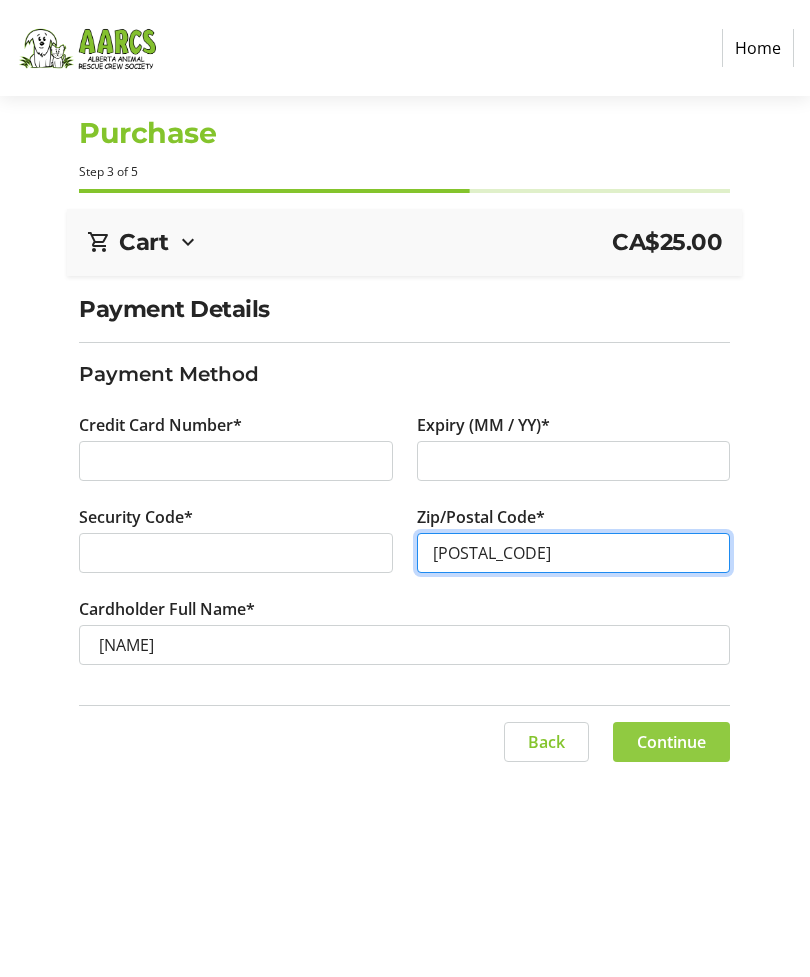 type on "[POSTAL_CODE]" 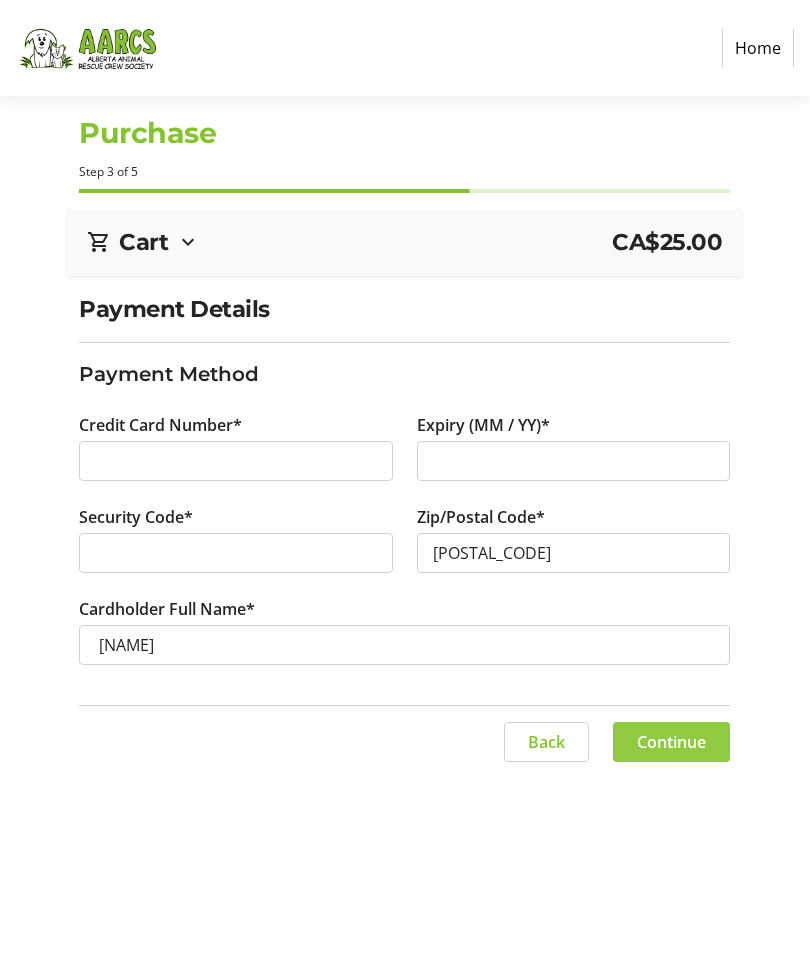 click on "Continue" 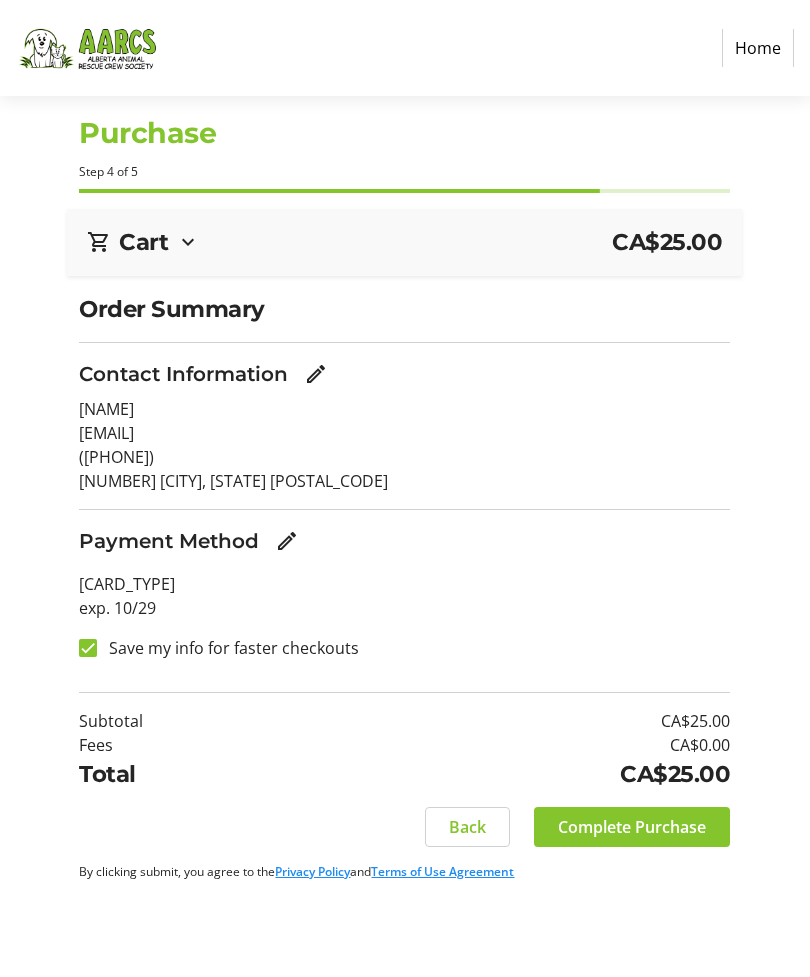 click on "Complete Purchase" 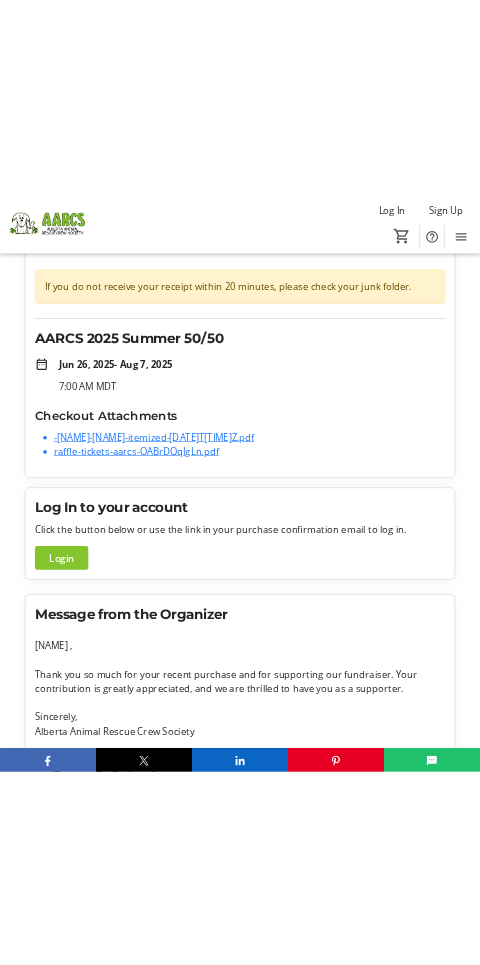 scroll, scrollTop: 0, scrollLeft: 0, axis: both 